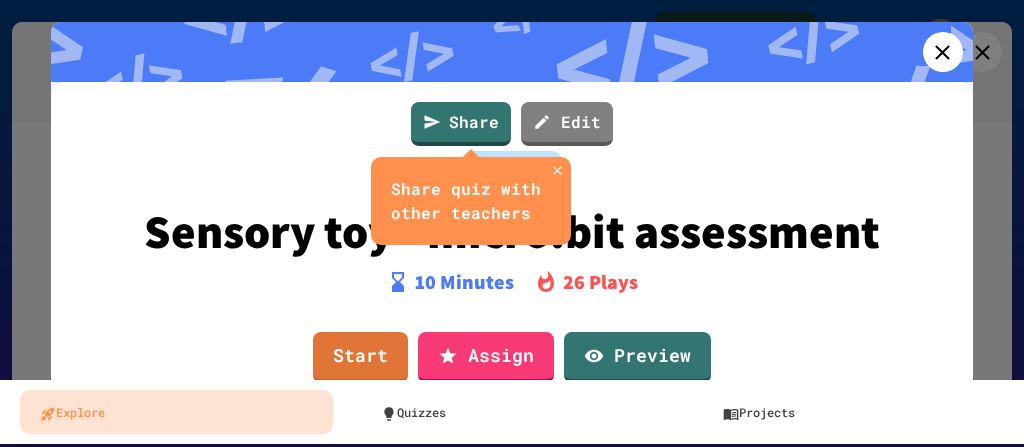 scroll, scrollTop: 0, scrollLeft: 0, axis: both 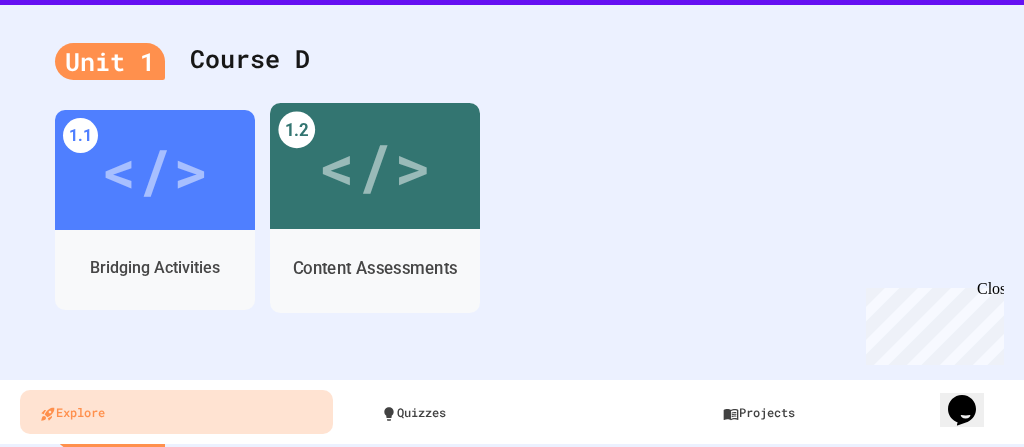 click on "</>" at bounding box center (374, 166) 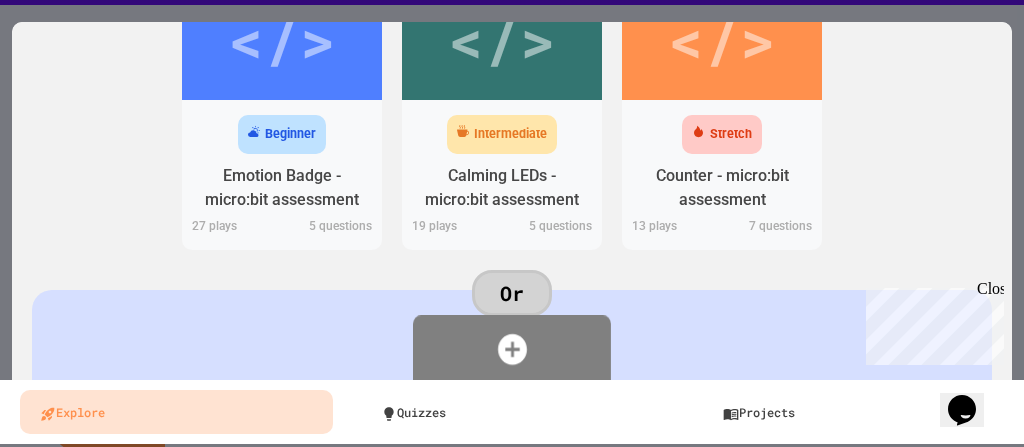 scroll, scrollTop: 171, scrollLeft: 0, axis: vertical 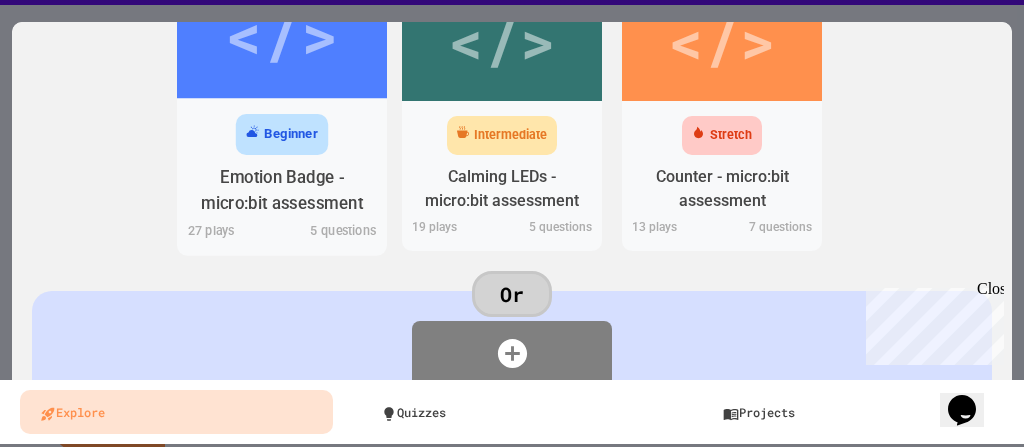 click on "Emotion Badge - micro:bit assessment" at bounding box center (282, 191) 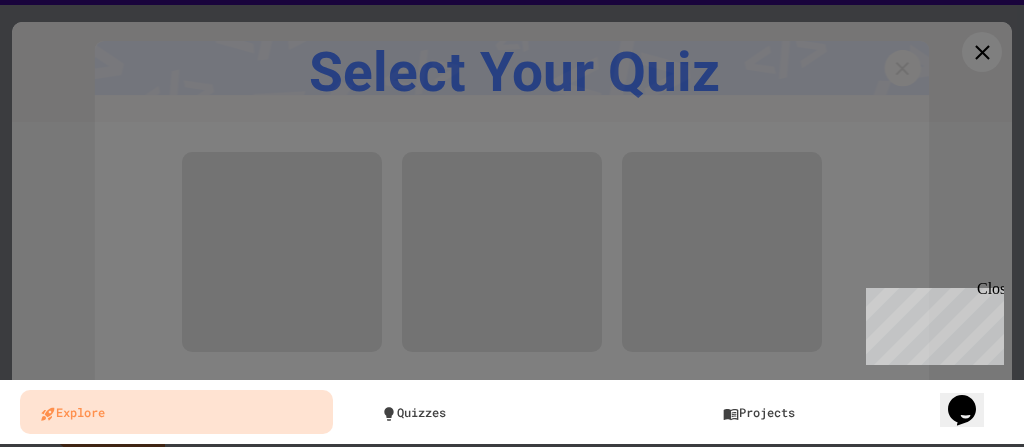 scroll, scrollTop: 0, scrollLeft: 0, axis: both 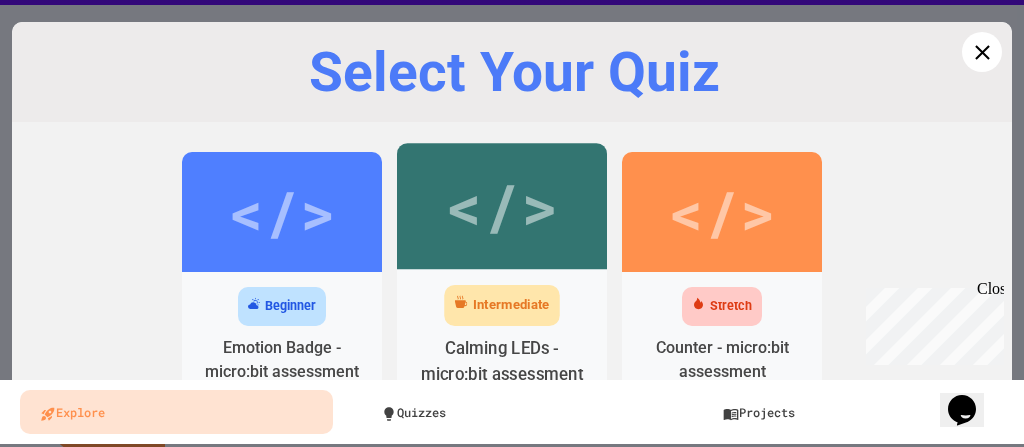 click on "</>" at bounding box center (501, 206) 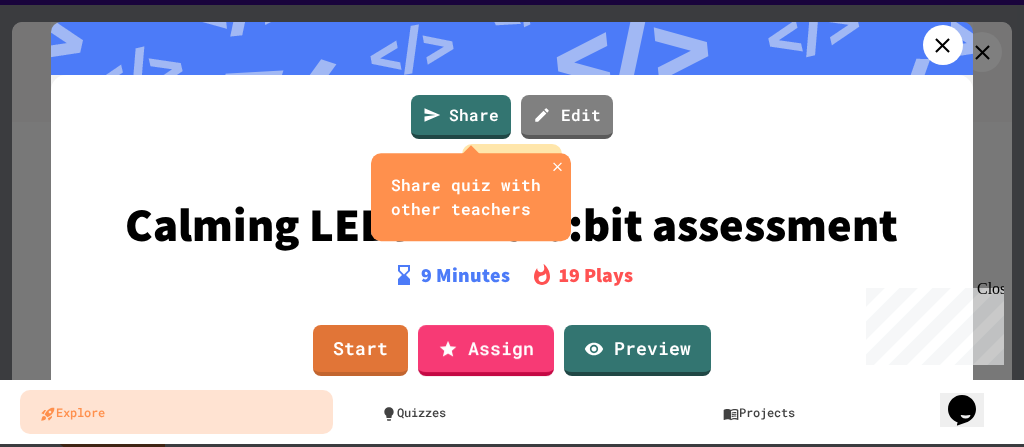 scroll, scrollTop: 0, scrollLeft: 0, axis: both 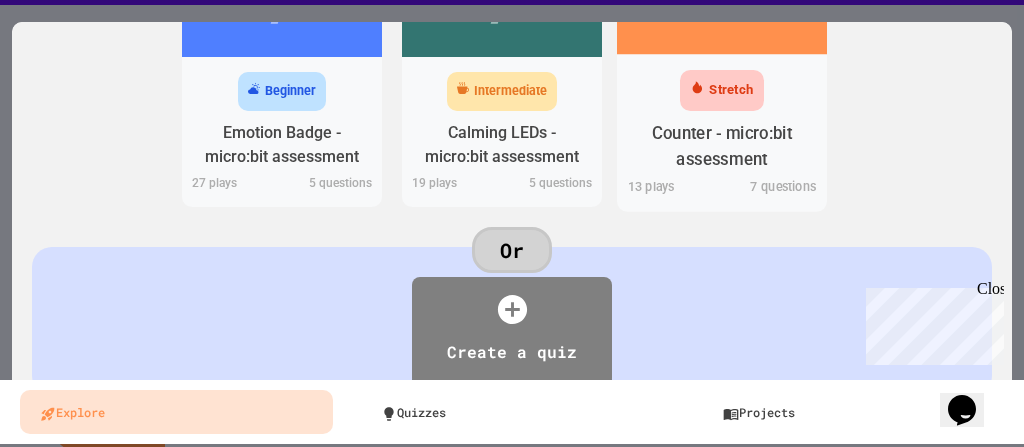 click on "Stretch" at bounding box center [721, 90] 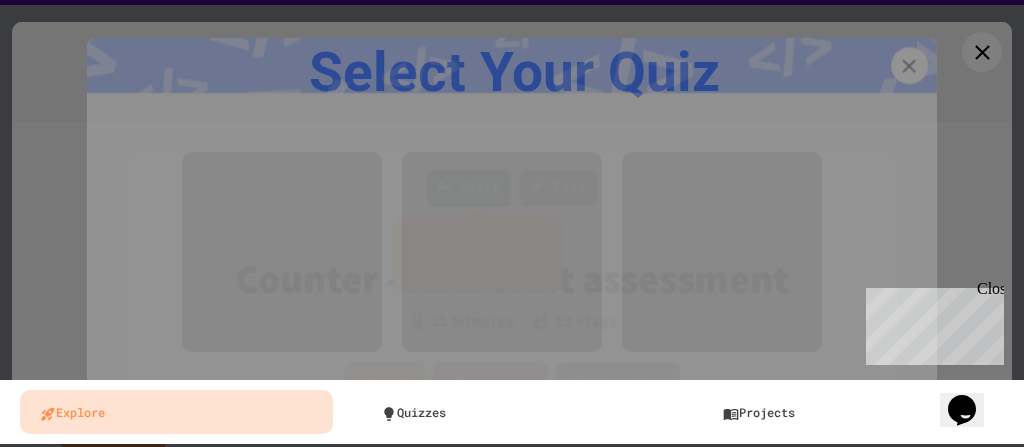scroll, scrollTop: 0, scrollLeft: 0, axis: both 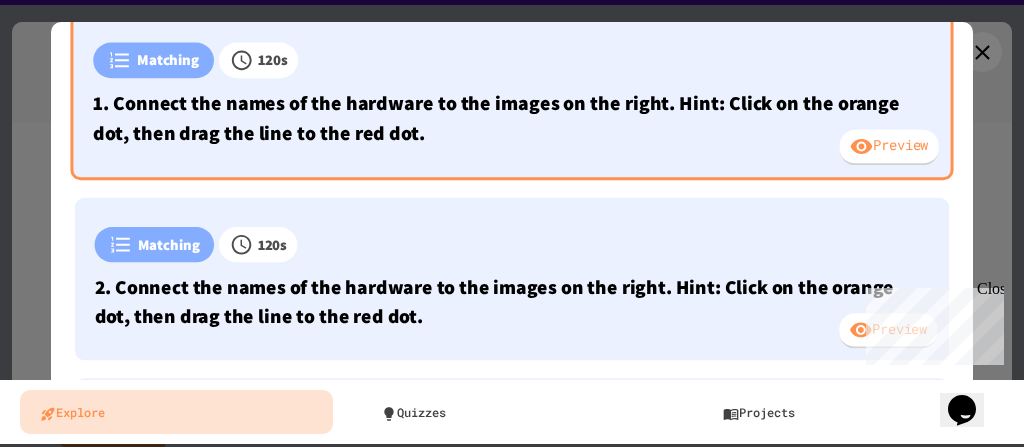 click on "Preview" at bounding box center [888, 147] 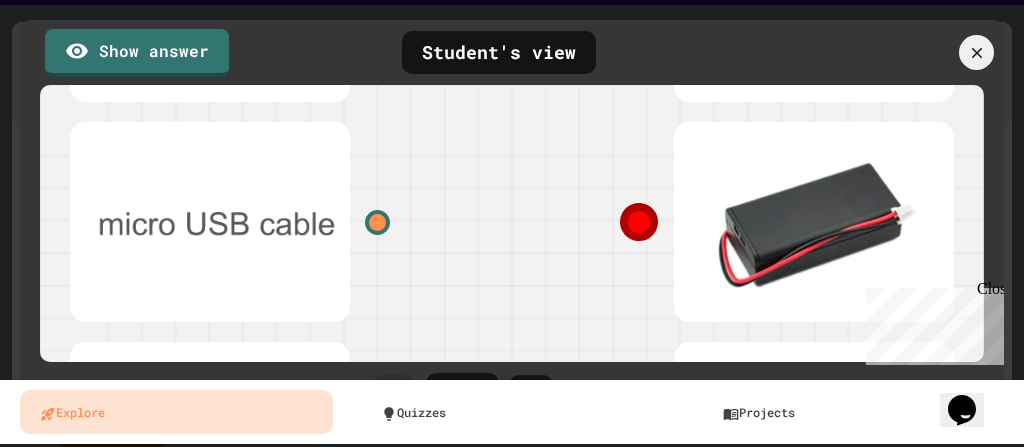 scroll, scrollTop: 356, scrollLeft: 0, axis: vertical 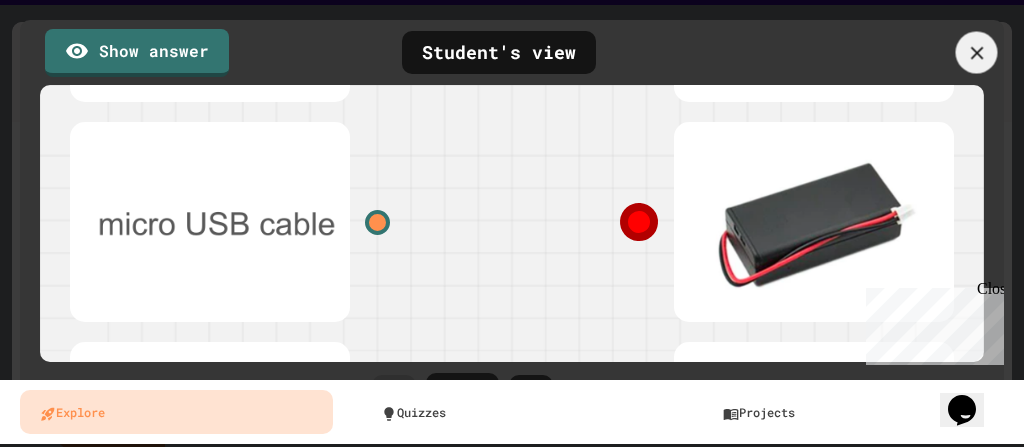 click 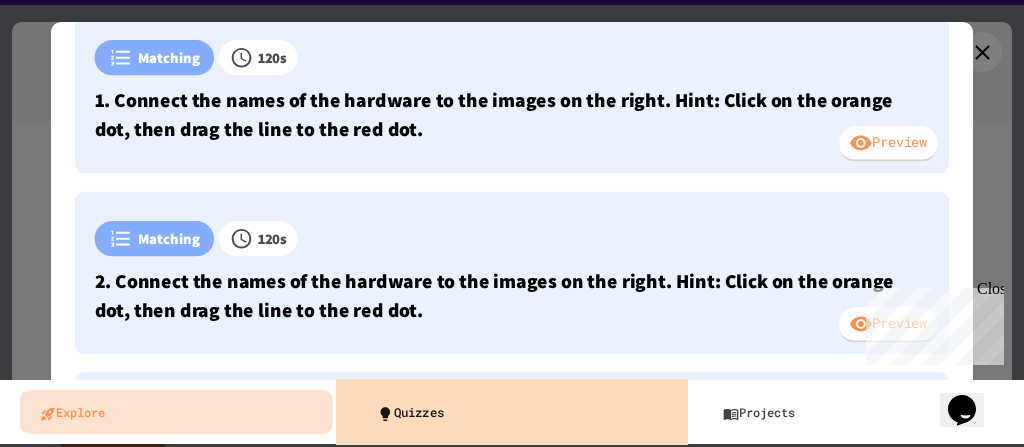 click on "Quizzes" at bounding box center [518, 411] 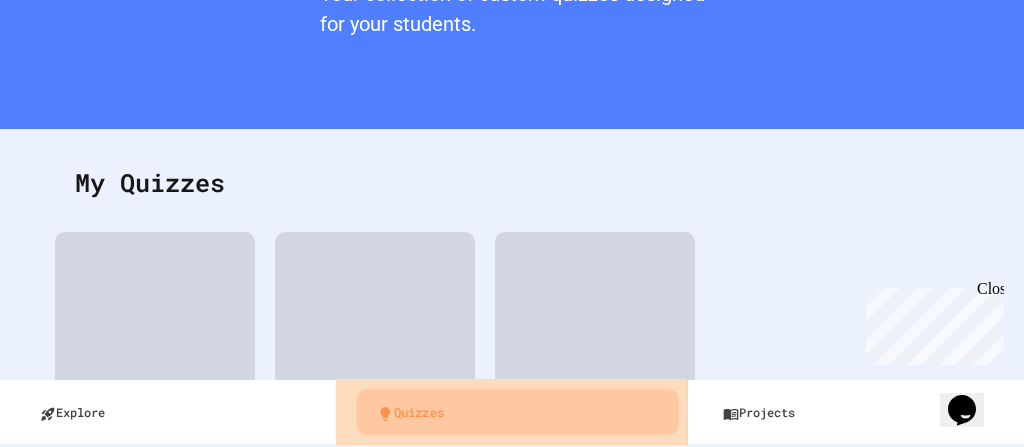 scroll, scrollTop: 154, scrollLeft: 0, axis: vertical 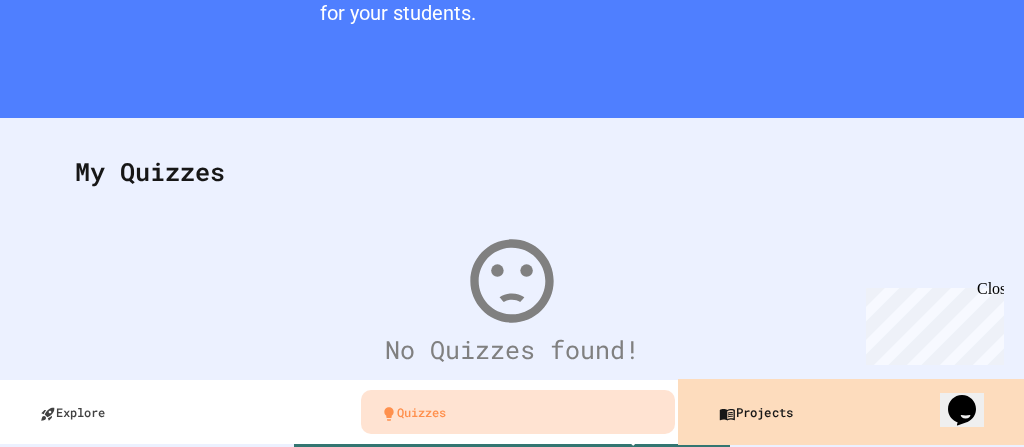 click on "Projects" at bounding box center [859, 411] 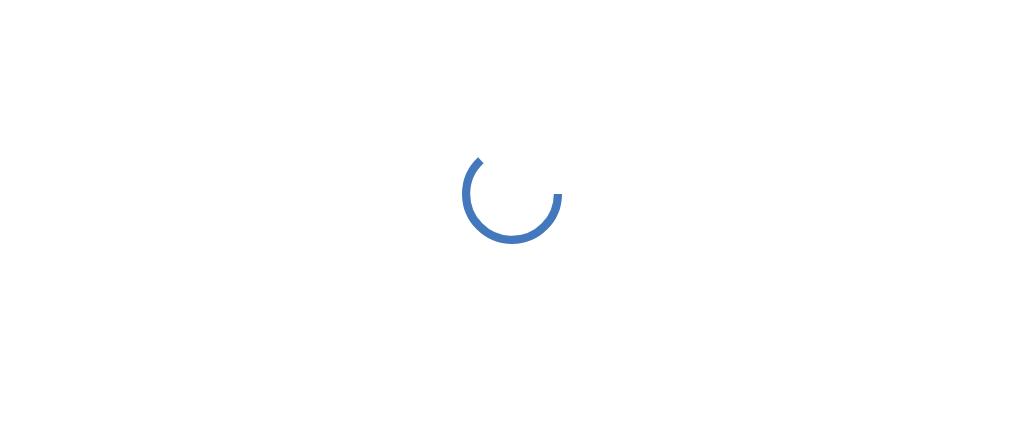 scroll, scrollTop: 0, scrollLeft: 0, axis: both 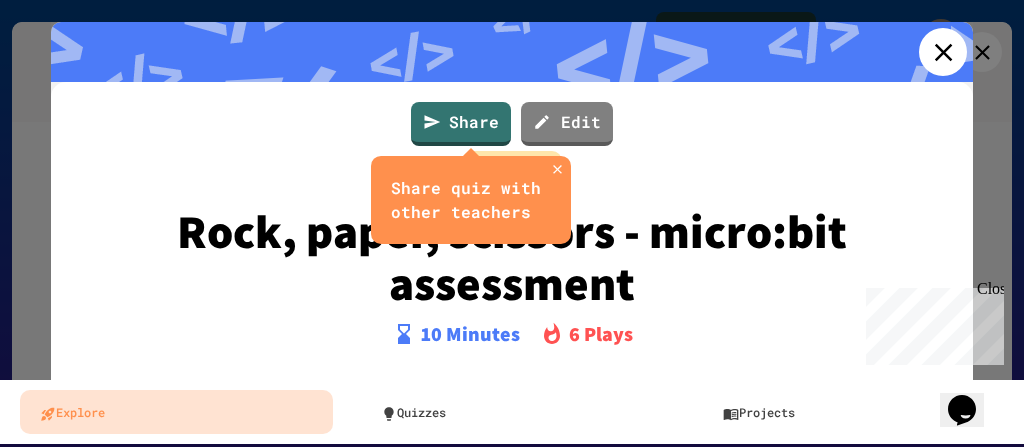 click 